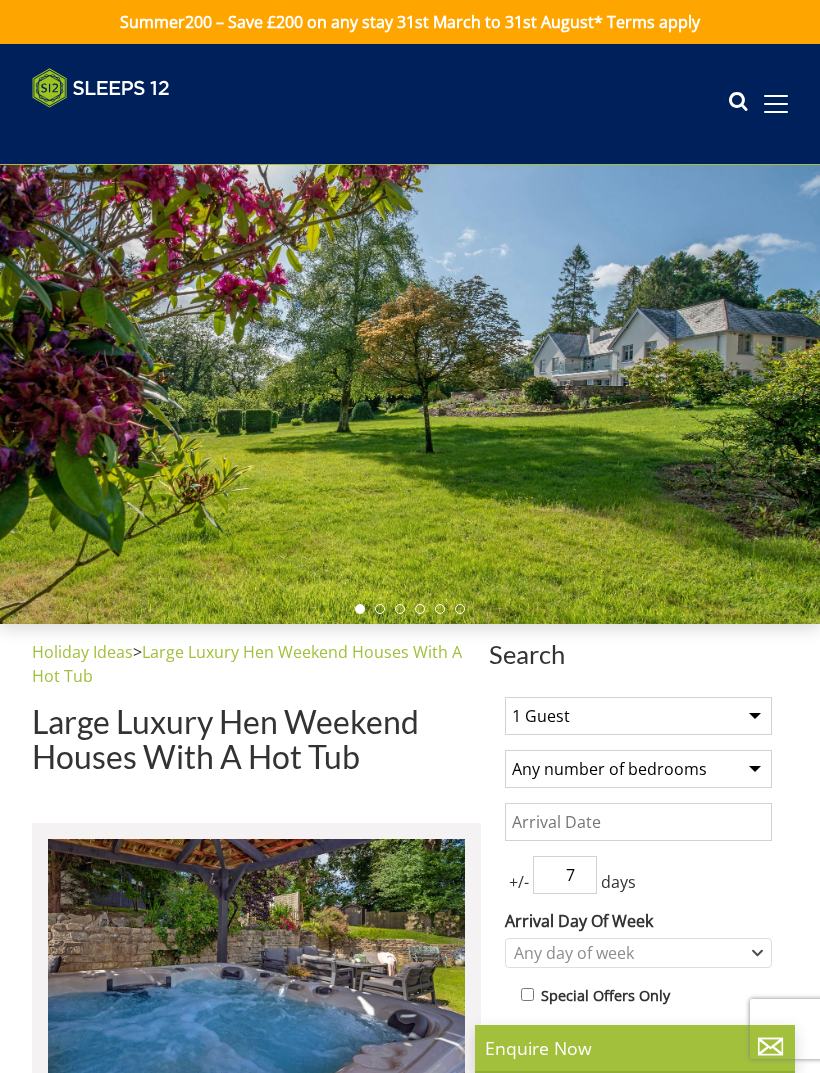 scroll, scrollTop: 0, scrollLeft: 0, axis: both 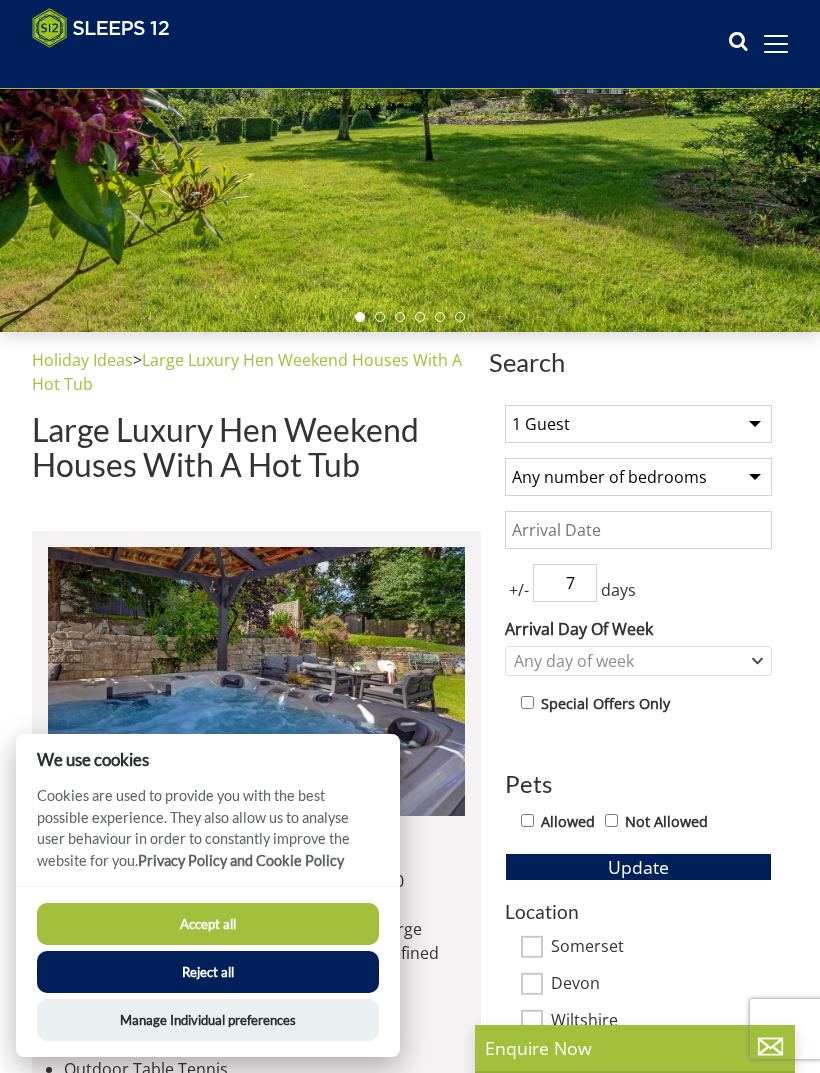 click on "Accept all" at bounding box center (208, 924) 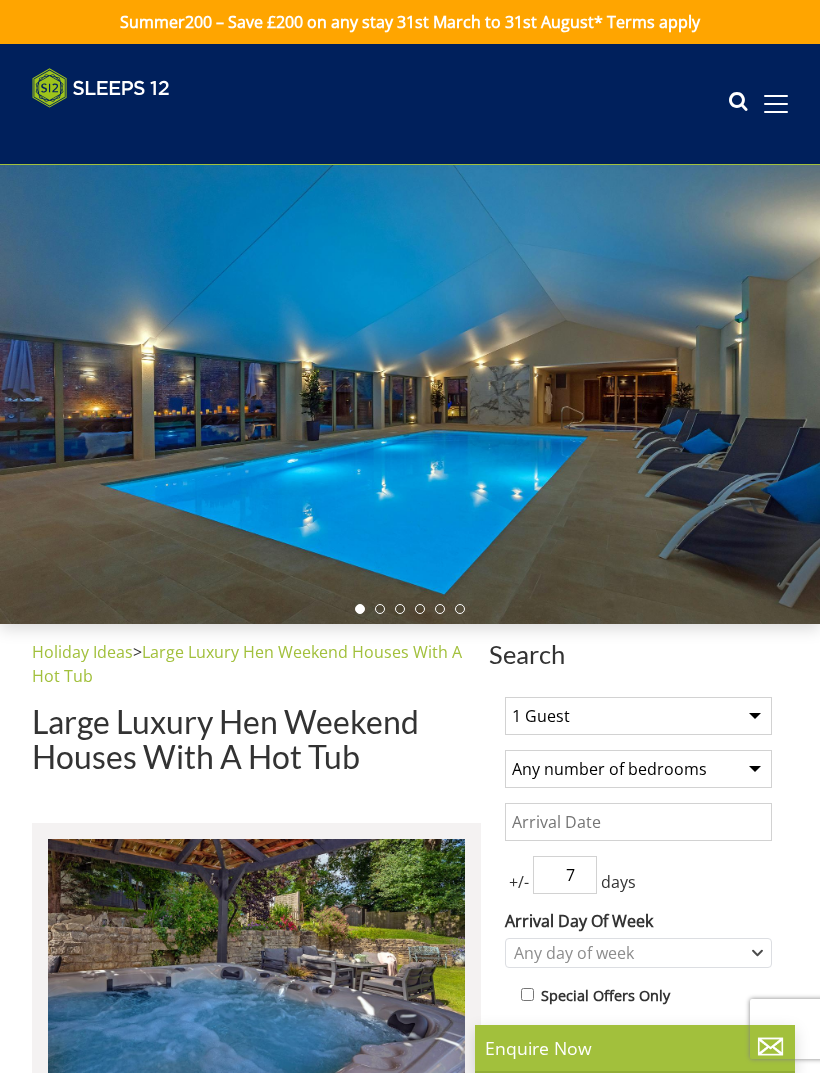 scroll, scrollTop: 0, scrollLeft: 0, axis: both 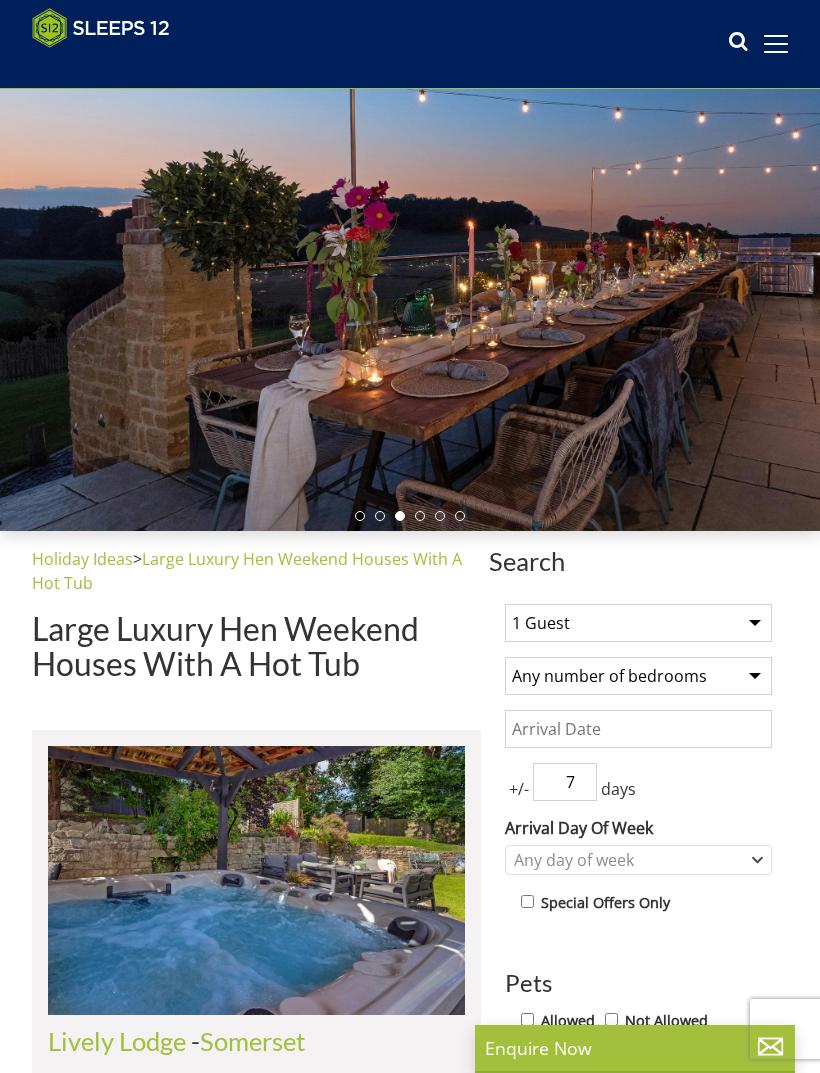 click at bounding box center (410, 301) 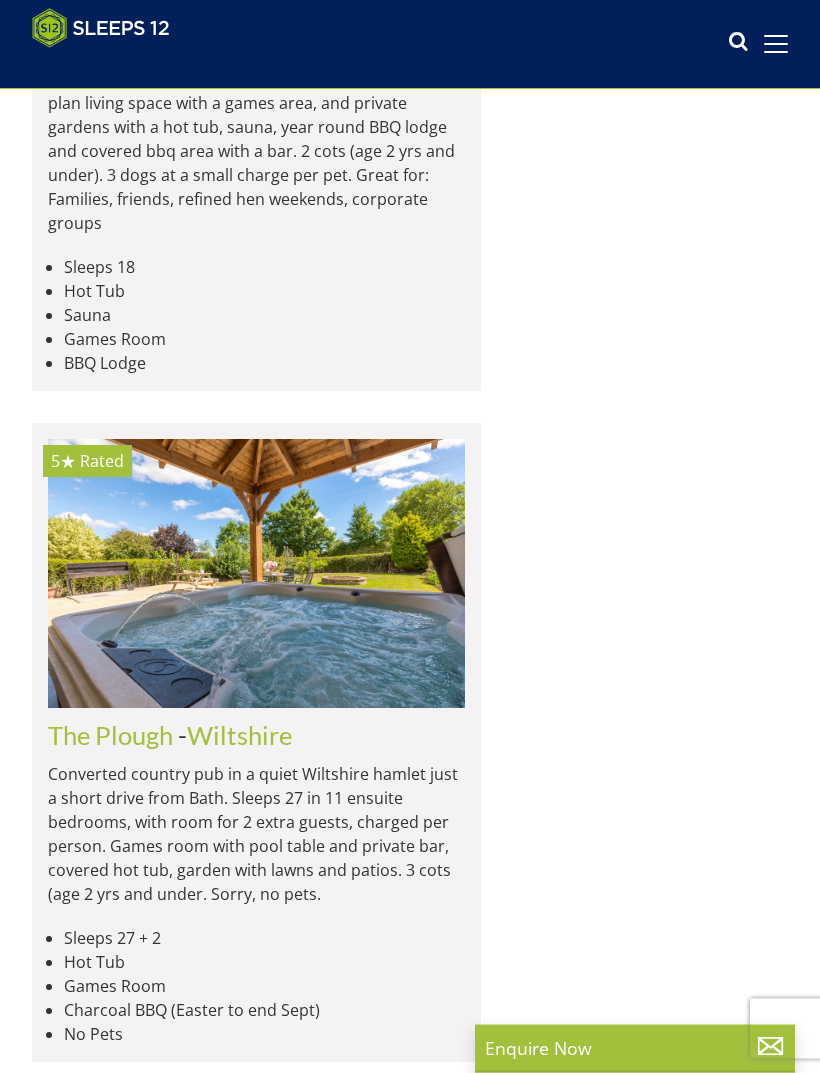 scroll, scrollTop: 1782, scrollLeft: 0, axis: vertical 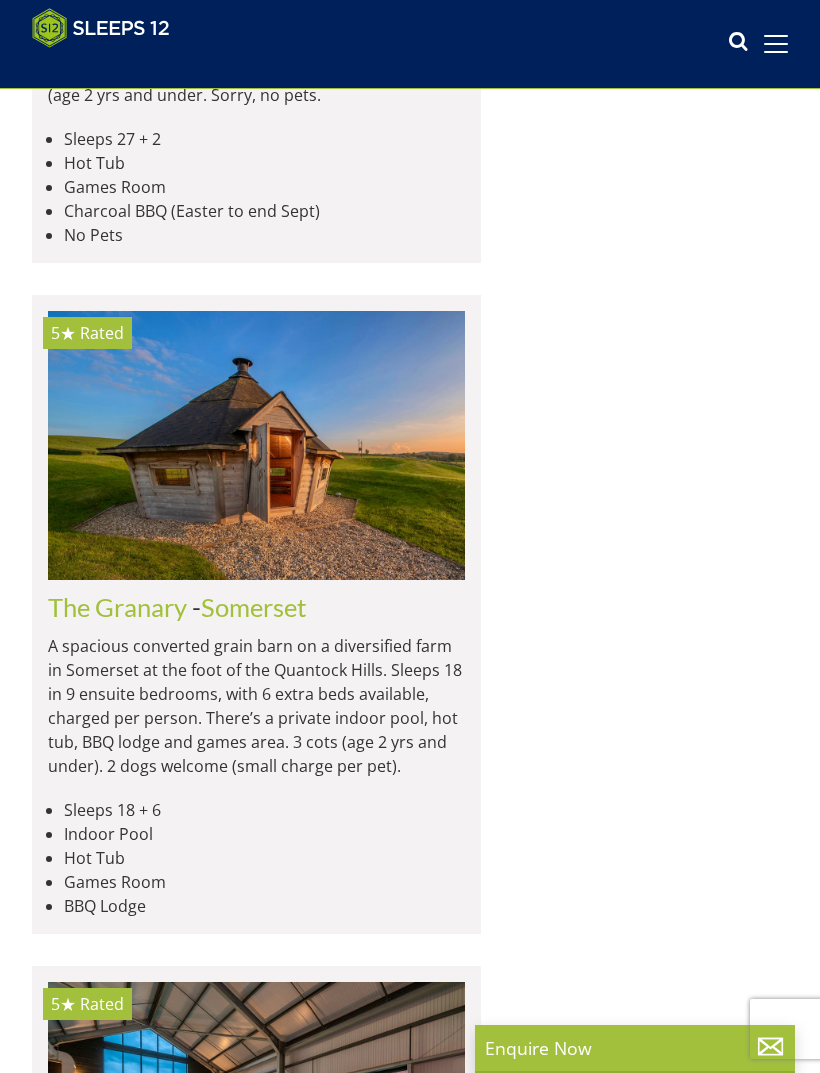 click at bounding box center [256, 445] 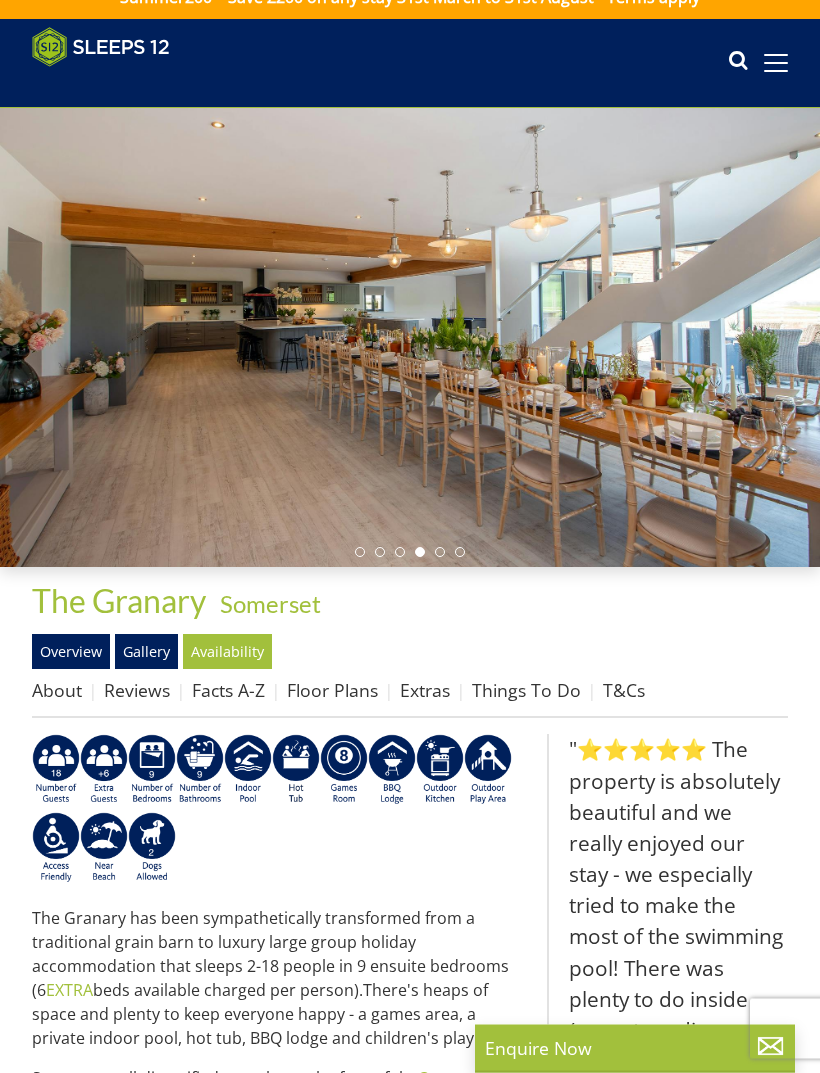 scroll, scrollTop: 19, scrollLeft: 0, axis: vertical 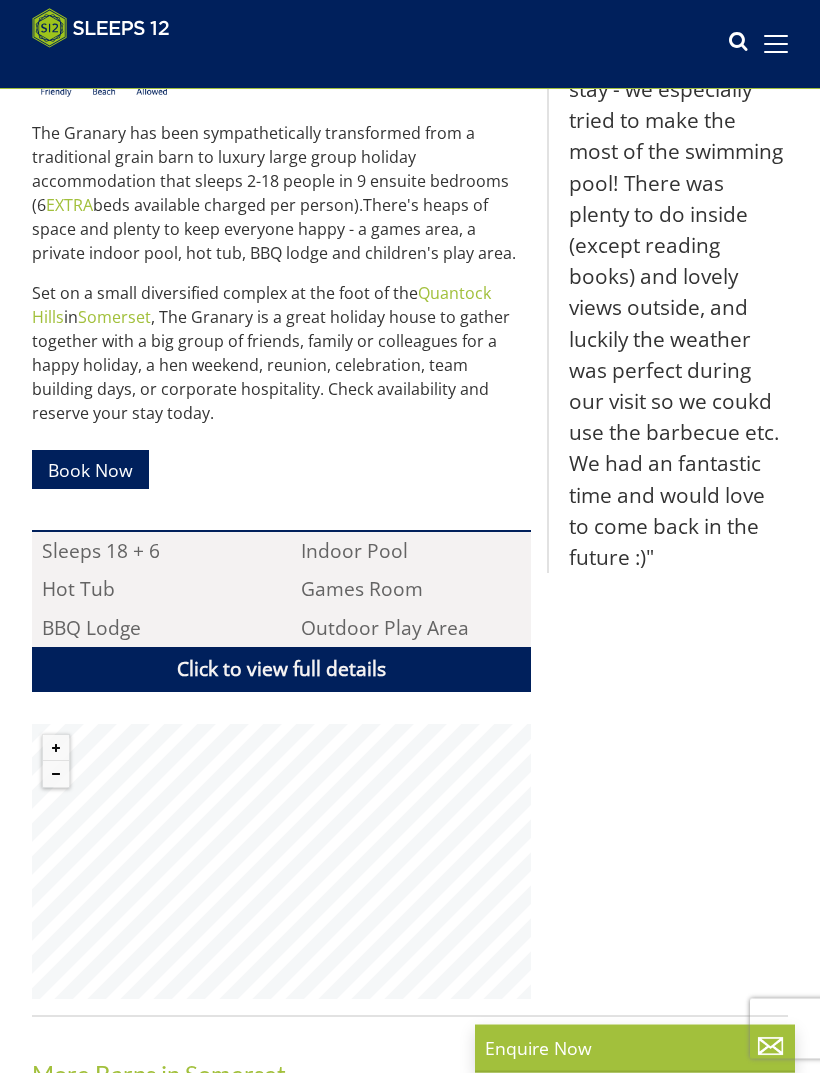 click on "Click to view full details" at bounding box center [281, 670] 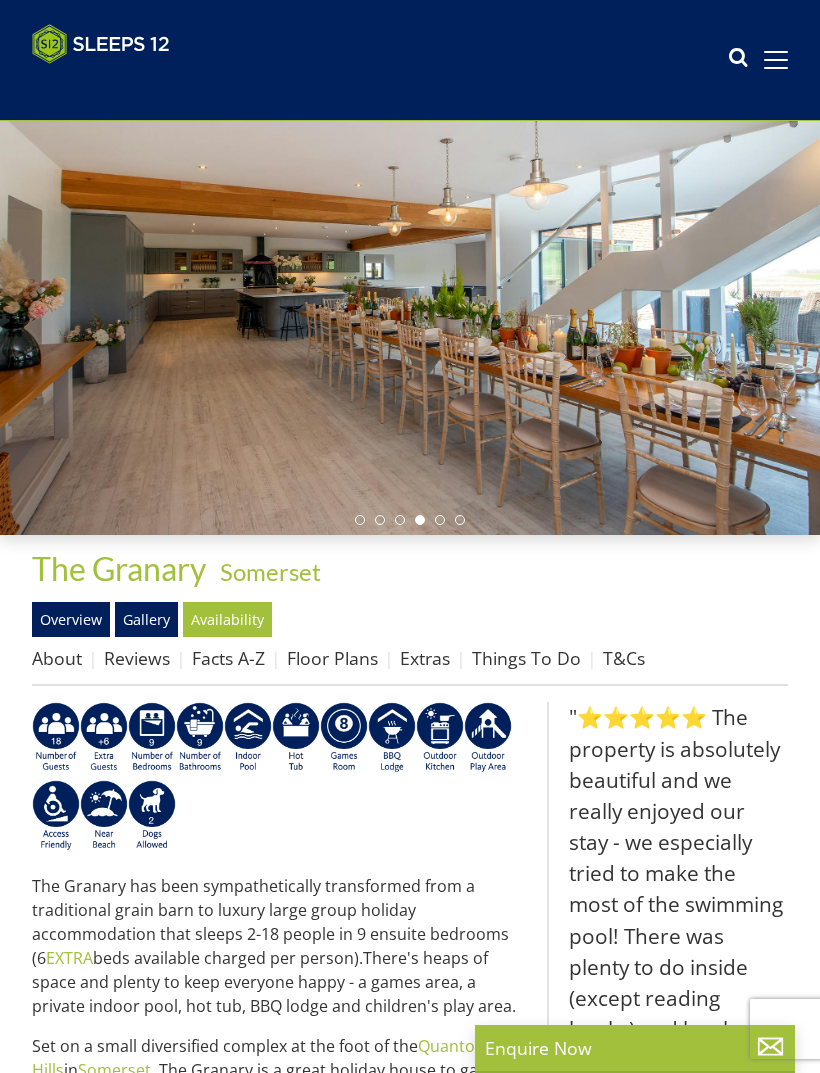 scroll, scrollTop: 329, scrollLeft: 0, axis: vertical 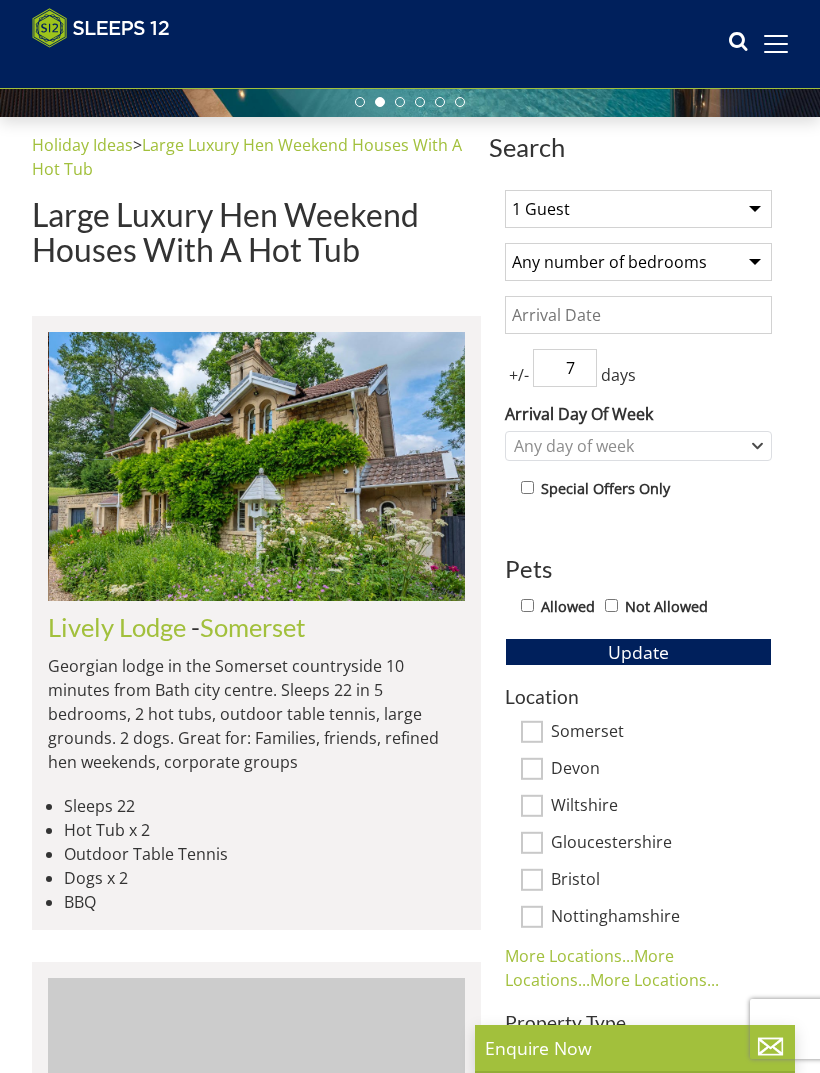 click at bounding box center (257, 466) 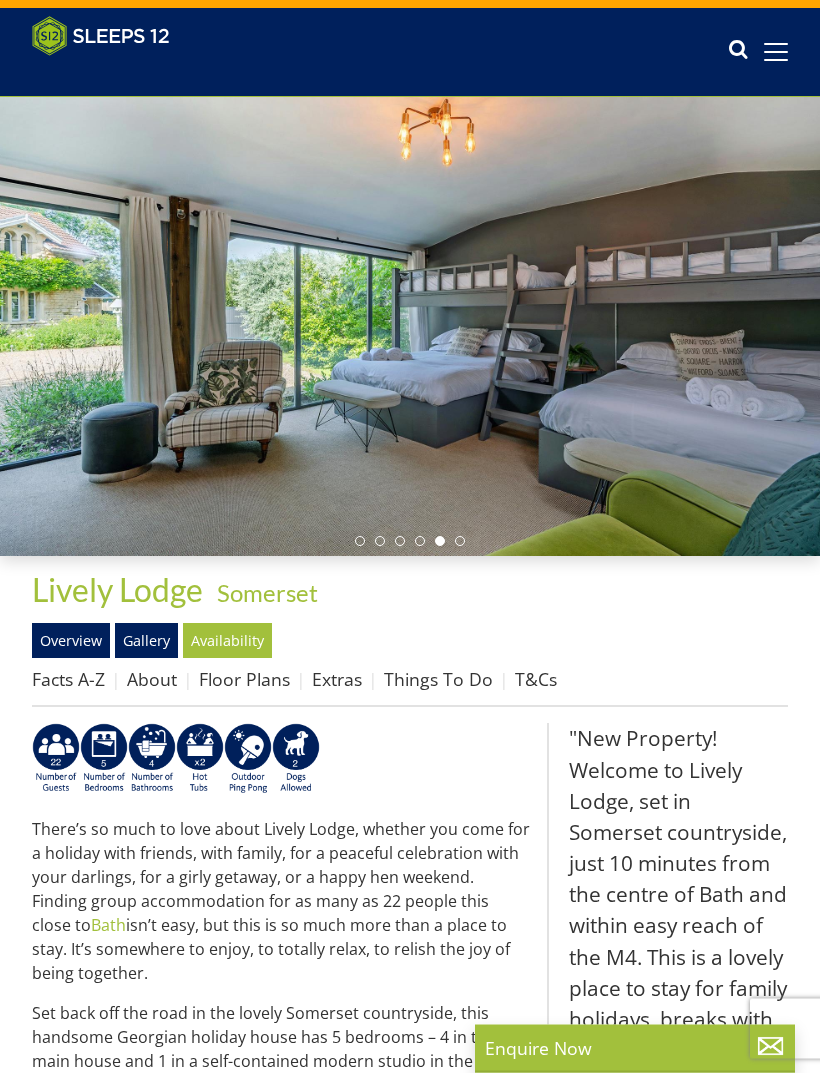 scroll, scrollTop: 0, scrollLeft: 0, axis: both 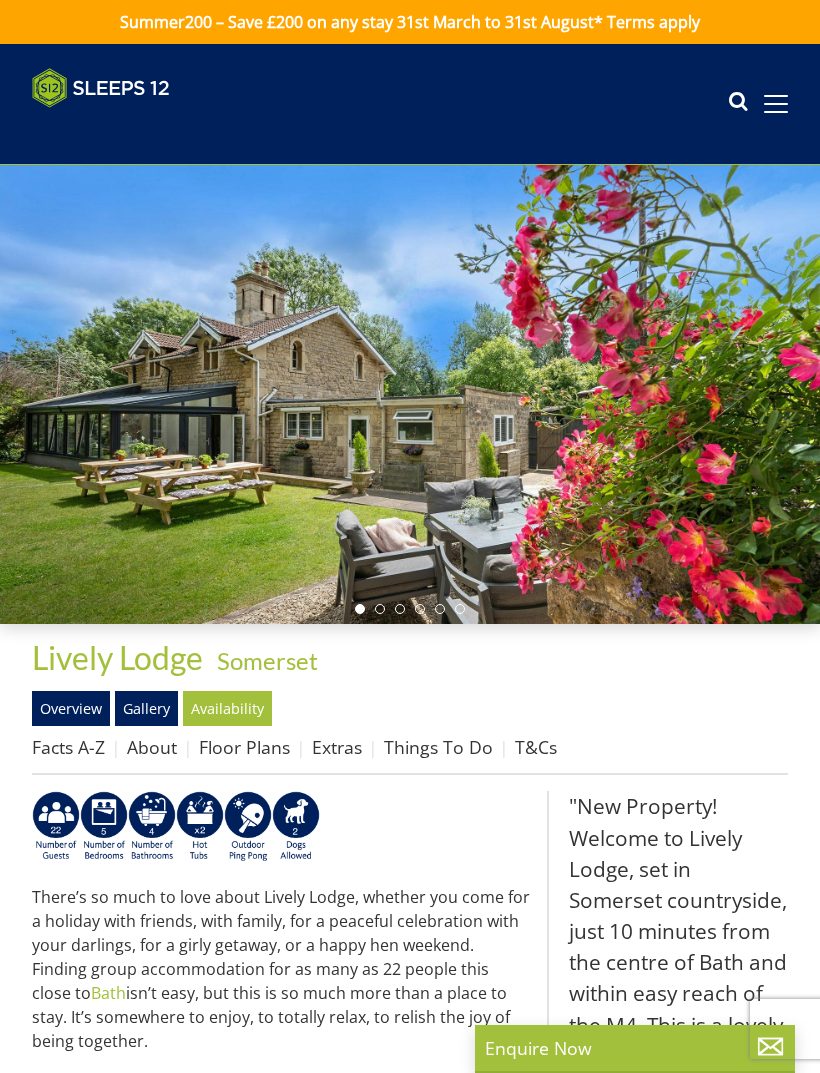 click on "Availability" at bounding box center (227, 708) 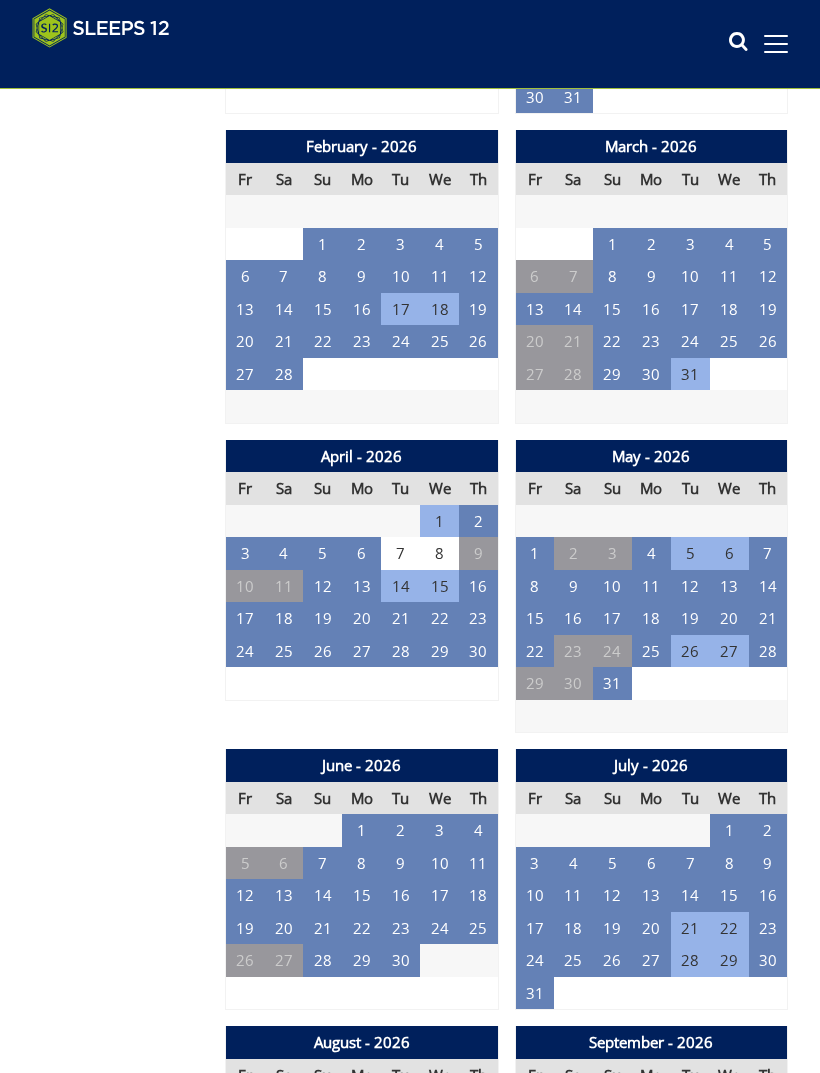 scroll, scrollTop: 1535, scrollLeft: 0, axis: vertical 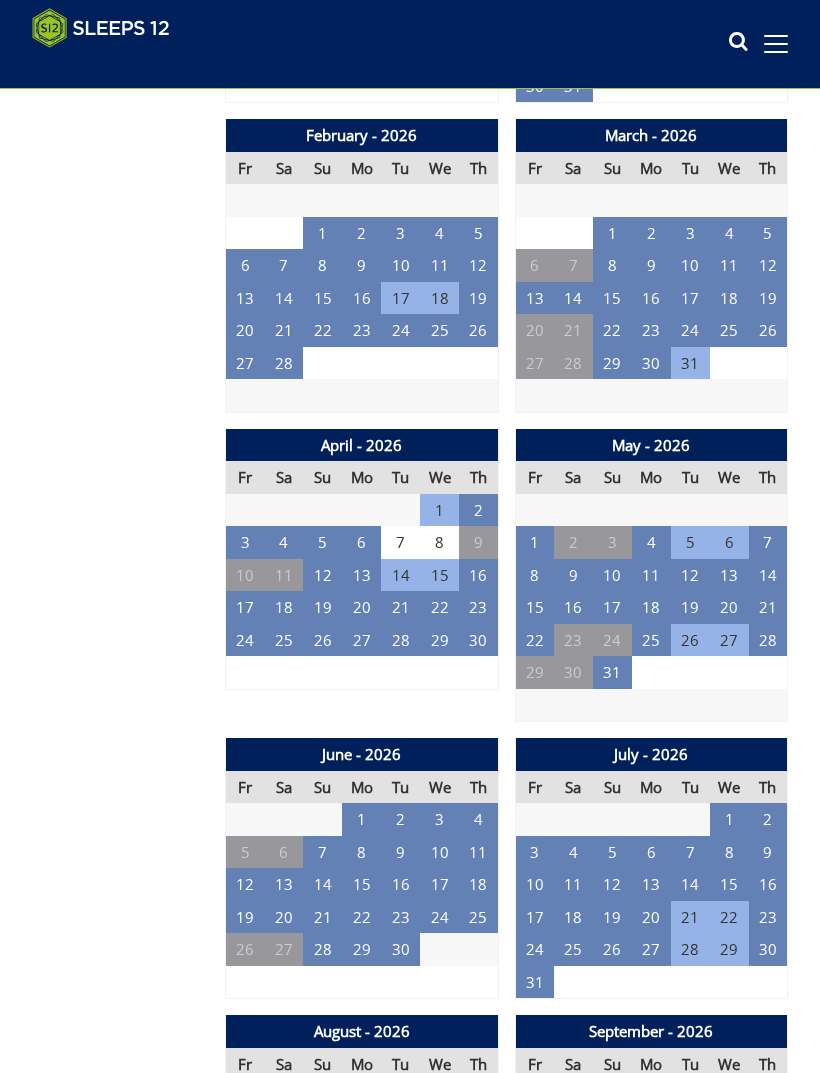 click on "29" at bounding box center (534, 673) 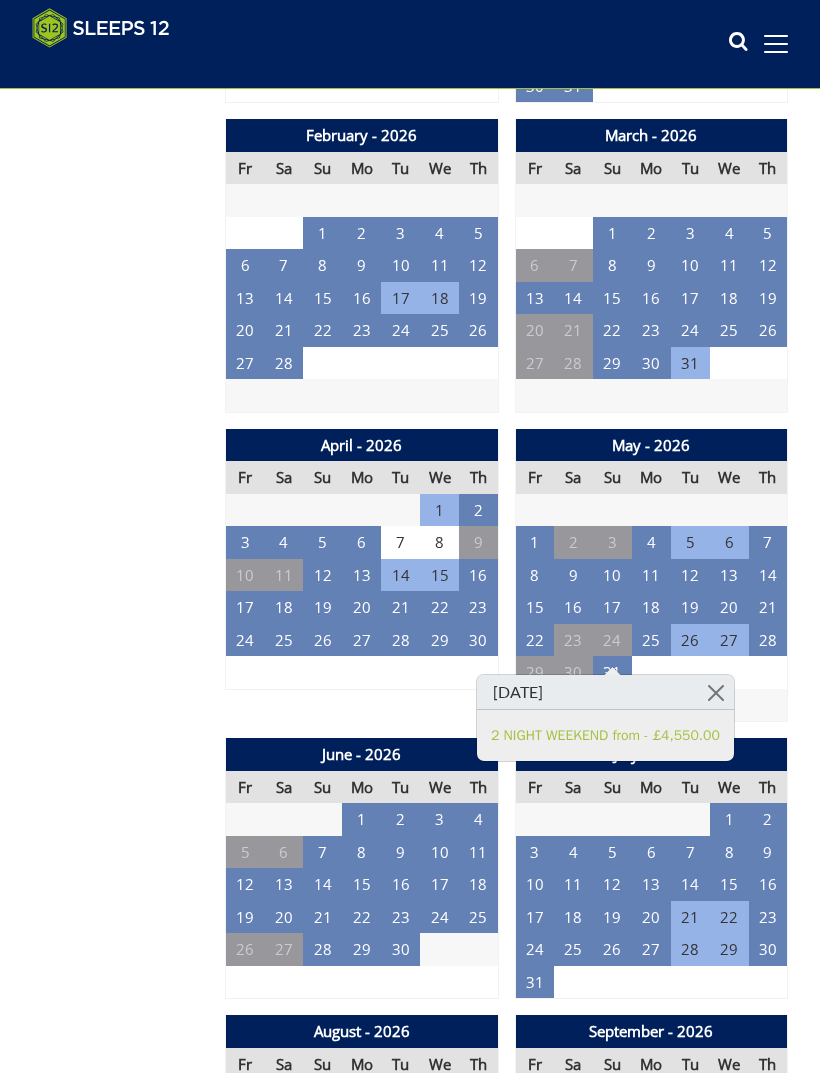 click on "29" at bounding box center [534, 672] 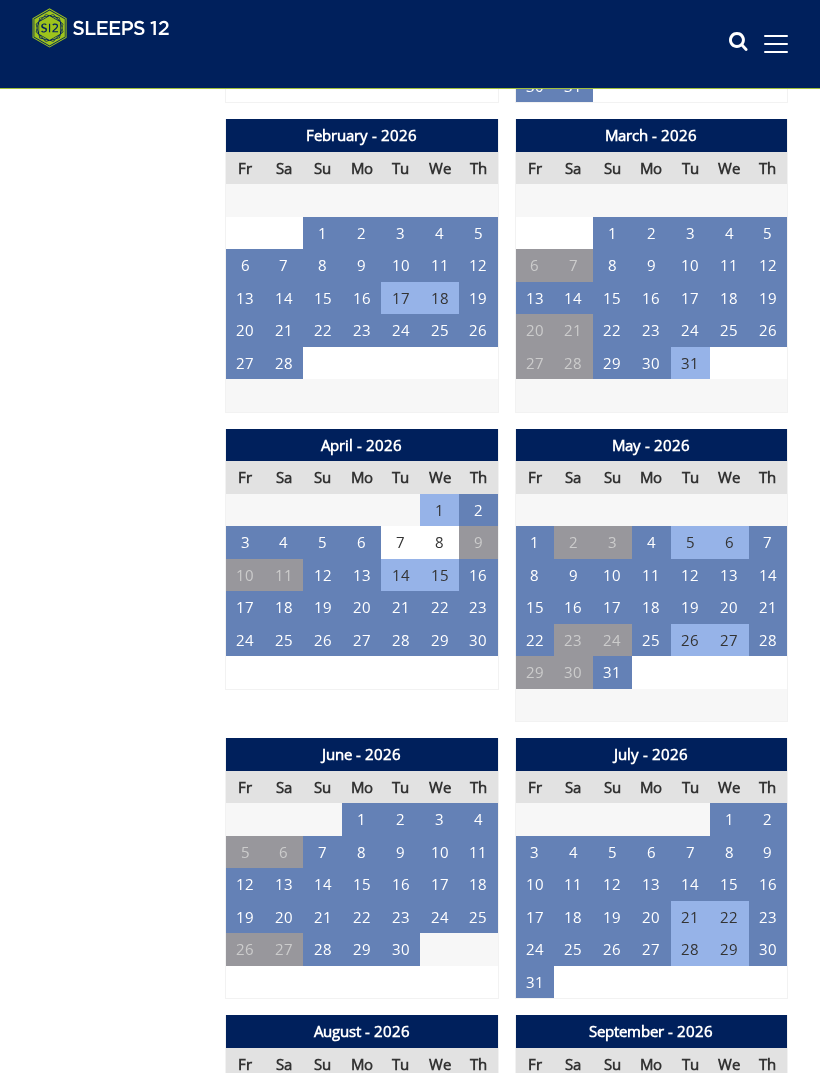 click on "30" at bounding box center (573, 672) 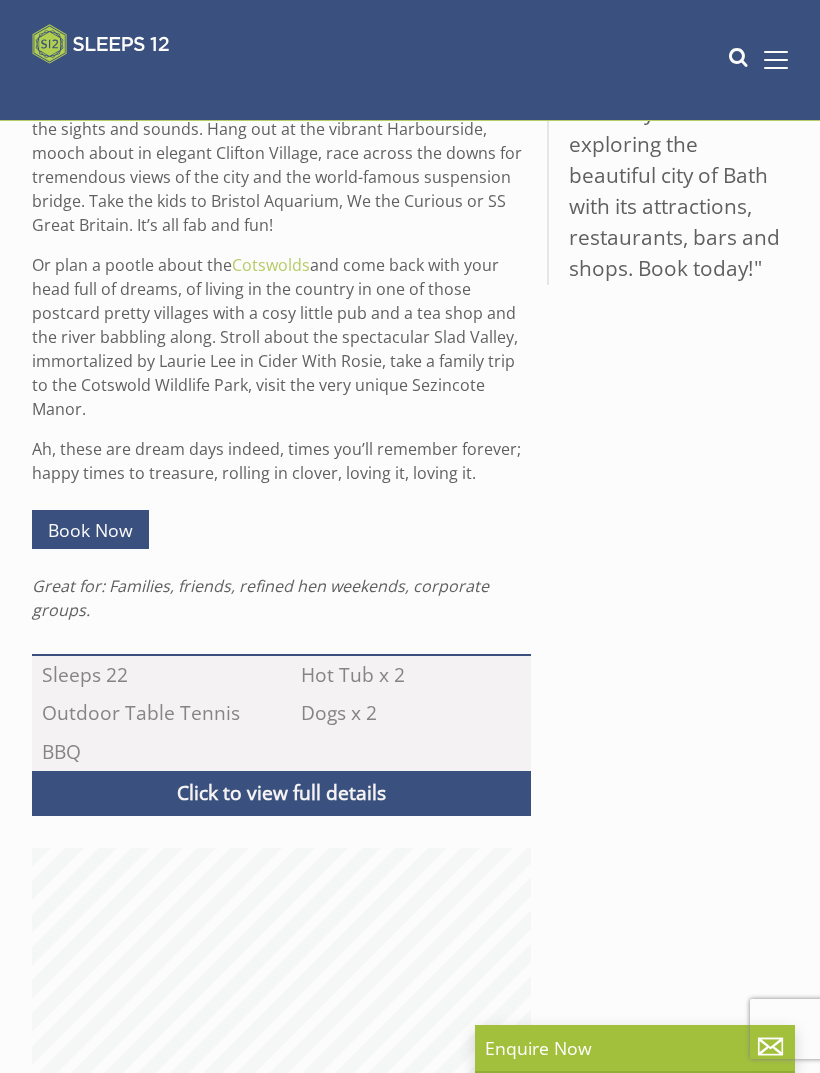 scroll, scrollTop: 0, scrollLeft: 0, axis: both 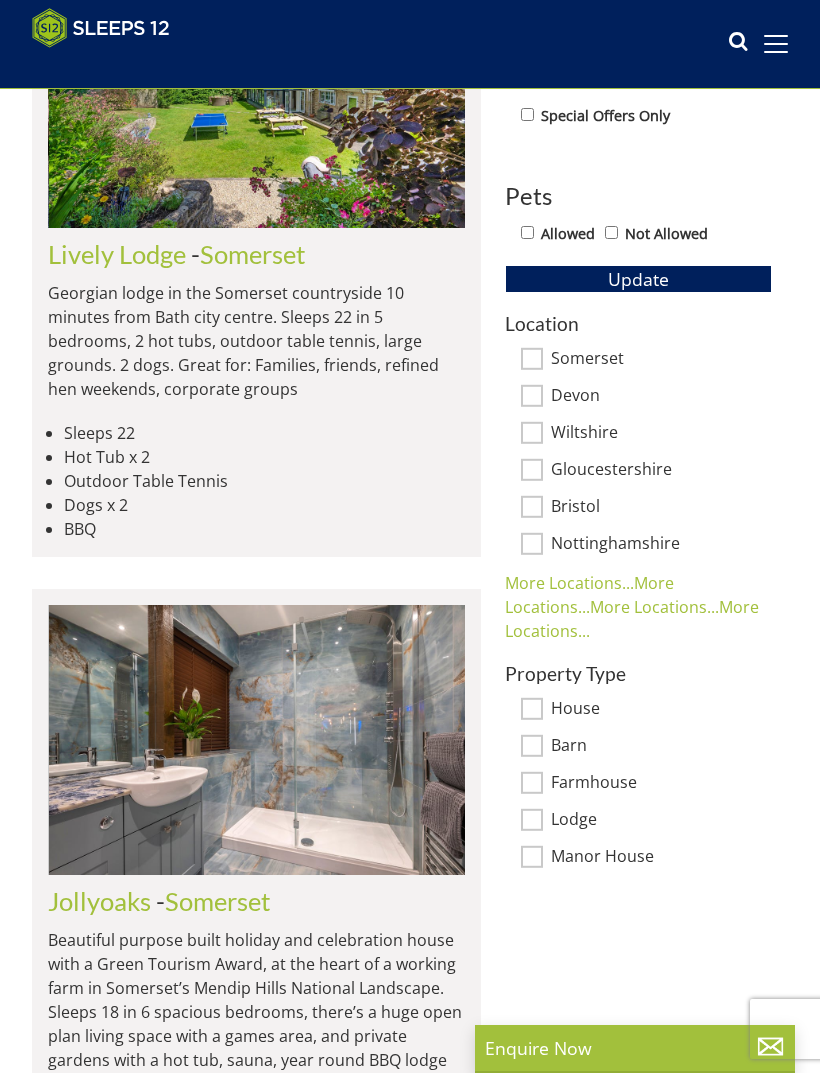 click at bounding box center (257, 739) 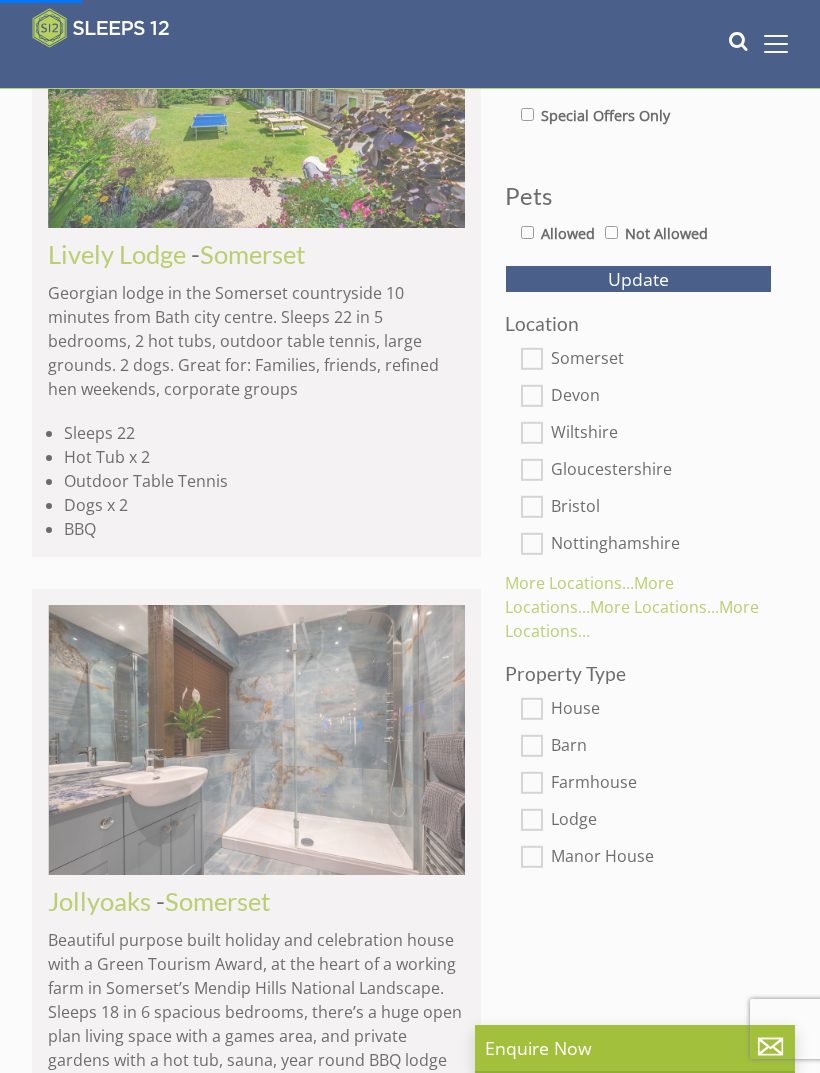 click on "Jollyoaks" at bounding box center [99, 901] 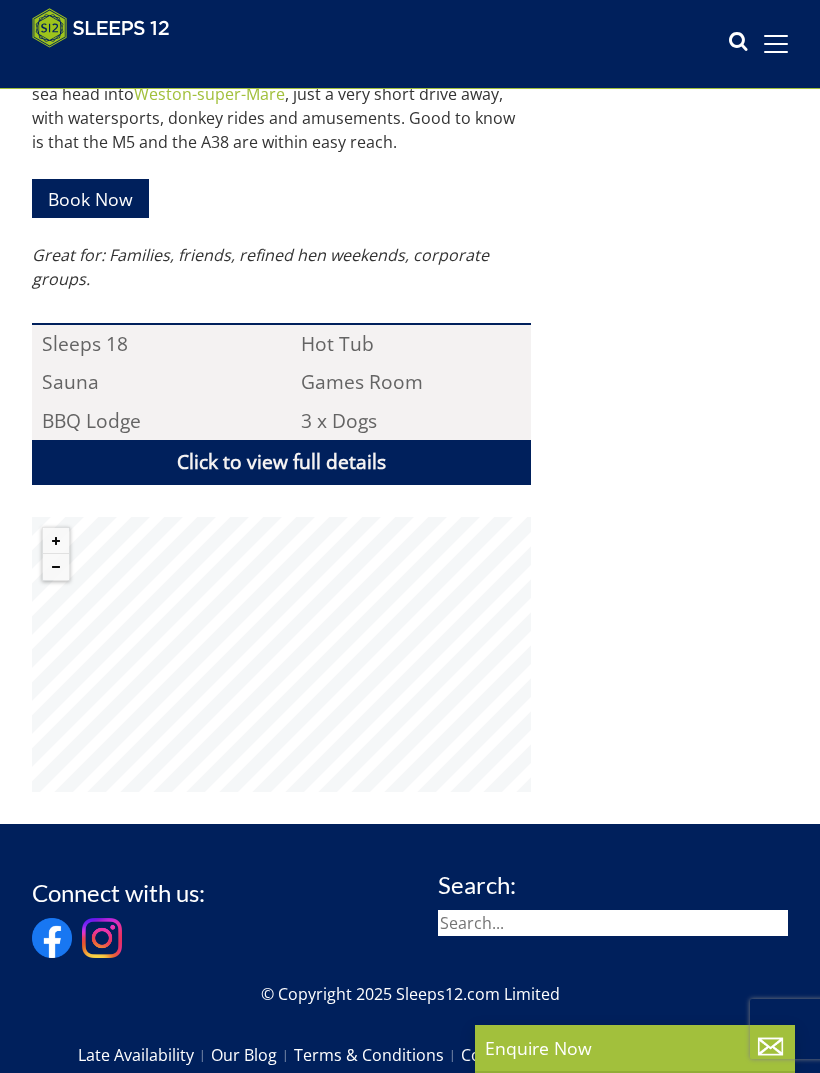 scroll, scrollTop: 0, scrollLeft: 0, axis: both 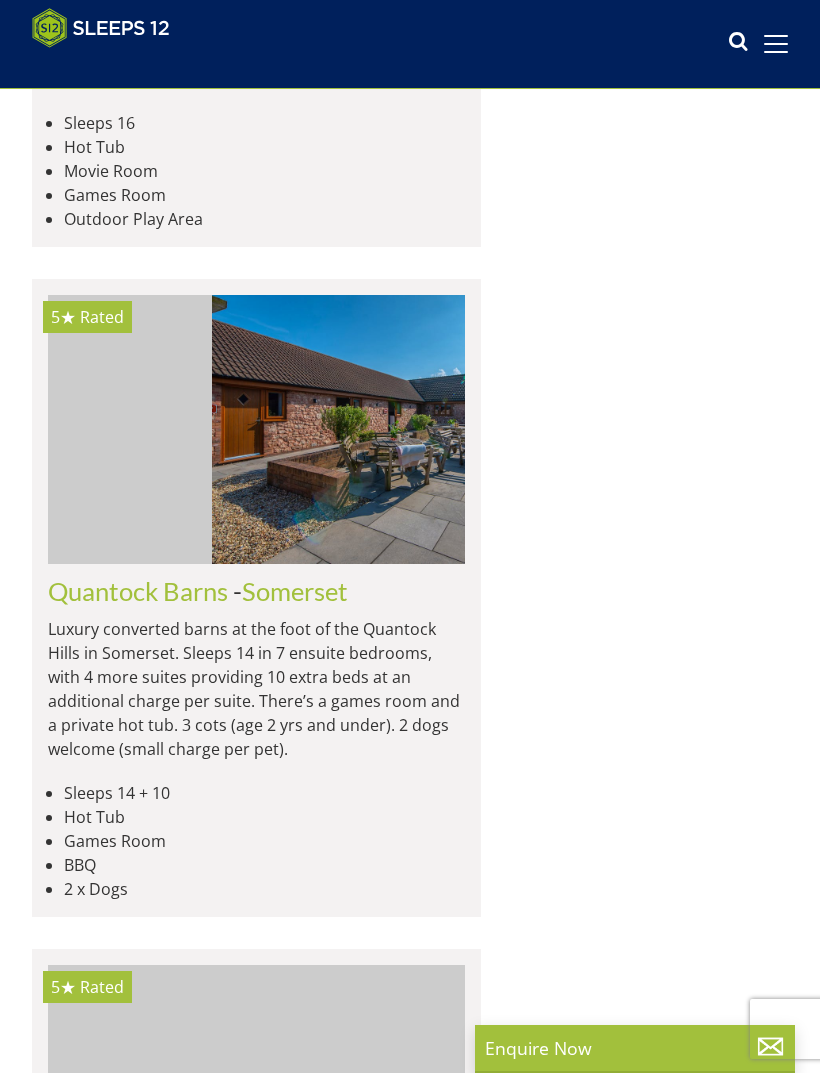 click on "Search
Search
1 Guest
2 Guests
3 Guests
4 Guests
5 Guests
6 Guests
7 Guests
8 Guests
9 Guests
10 Guests
11 Guests
12 Guests
13 Guests
14 Guests
15 Guests
16 Guests
17 Guests
18 Guests
19 Guests
20 Guests
21 Guests
22 Guests
23 Guests
24 Guests
25 Guests
26 Guests
27 Guests
28 Guests
29 Guests
30 Guests
31 Guests
32 Guests
Any number of bedrooms
4 Bedrooms
5 Bedrooms
6 Bedrooms
7 Bedrooms
8 Bedrooms
9 Bedrooms
10 Bedrooms
11 Bedrooms
12 Bedrooms
13 Bedrooms
14 Bedrooms
15 Bedrooms
16 Bedrooms
+/-
7
days" at bounding box center (410, 2024) 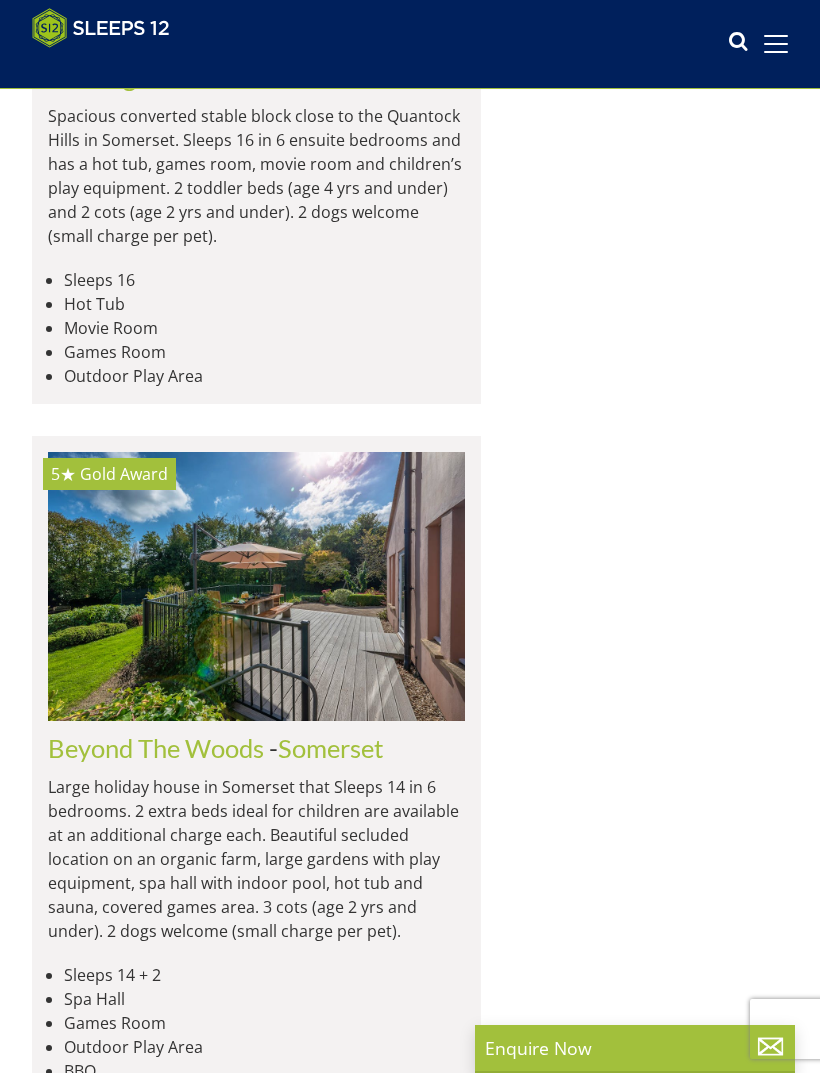 click at bounding box center (256, 586) 